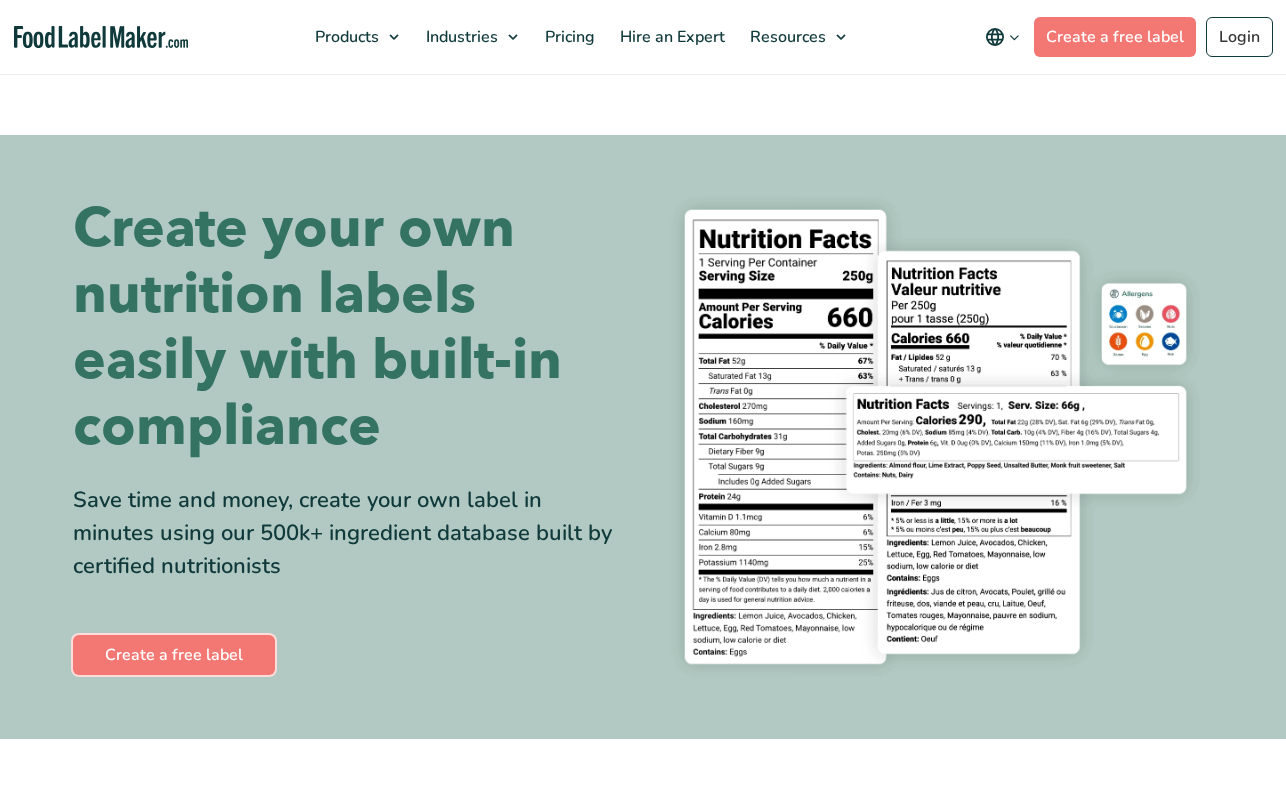 click on "Create a free label" at bounding box center (174, 655) 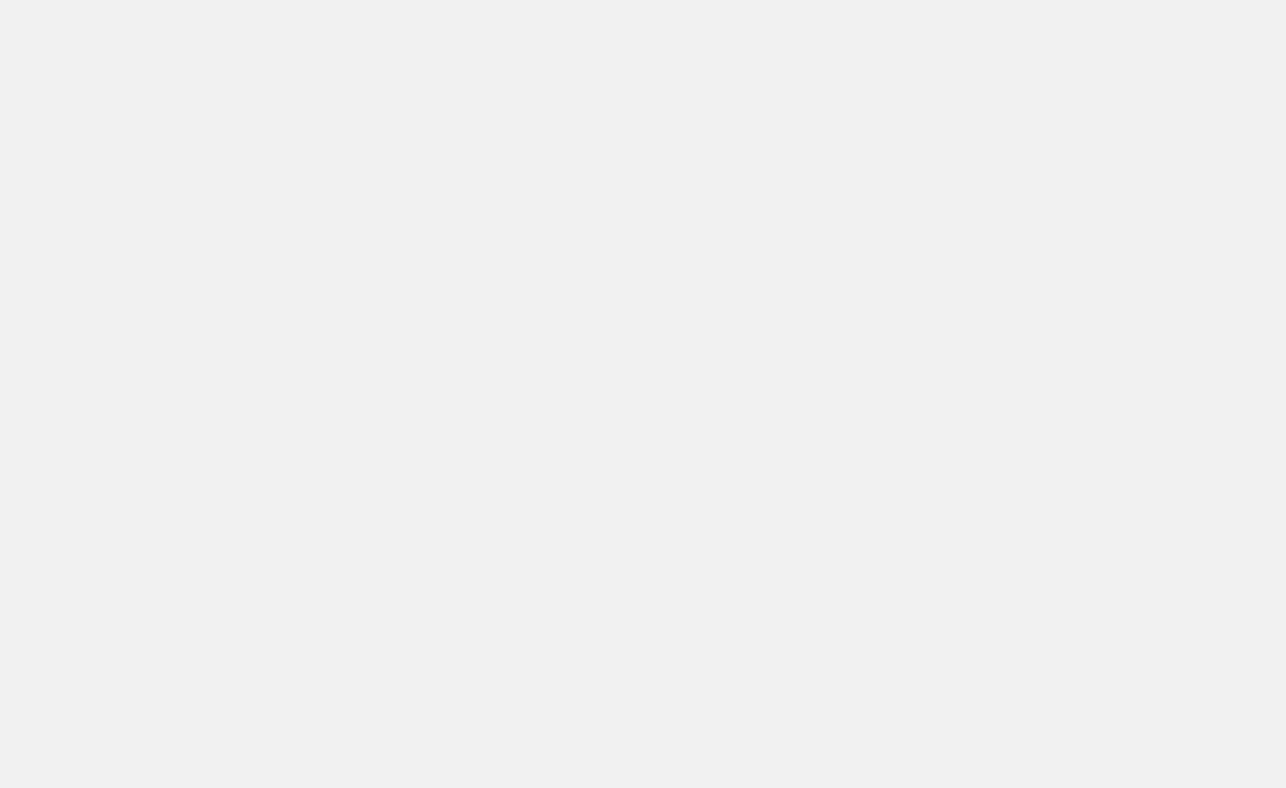 scroll, scrollTop: 0, scrollLeft: 0, axis: both 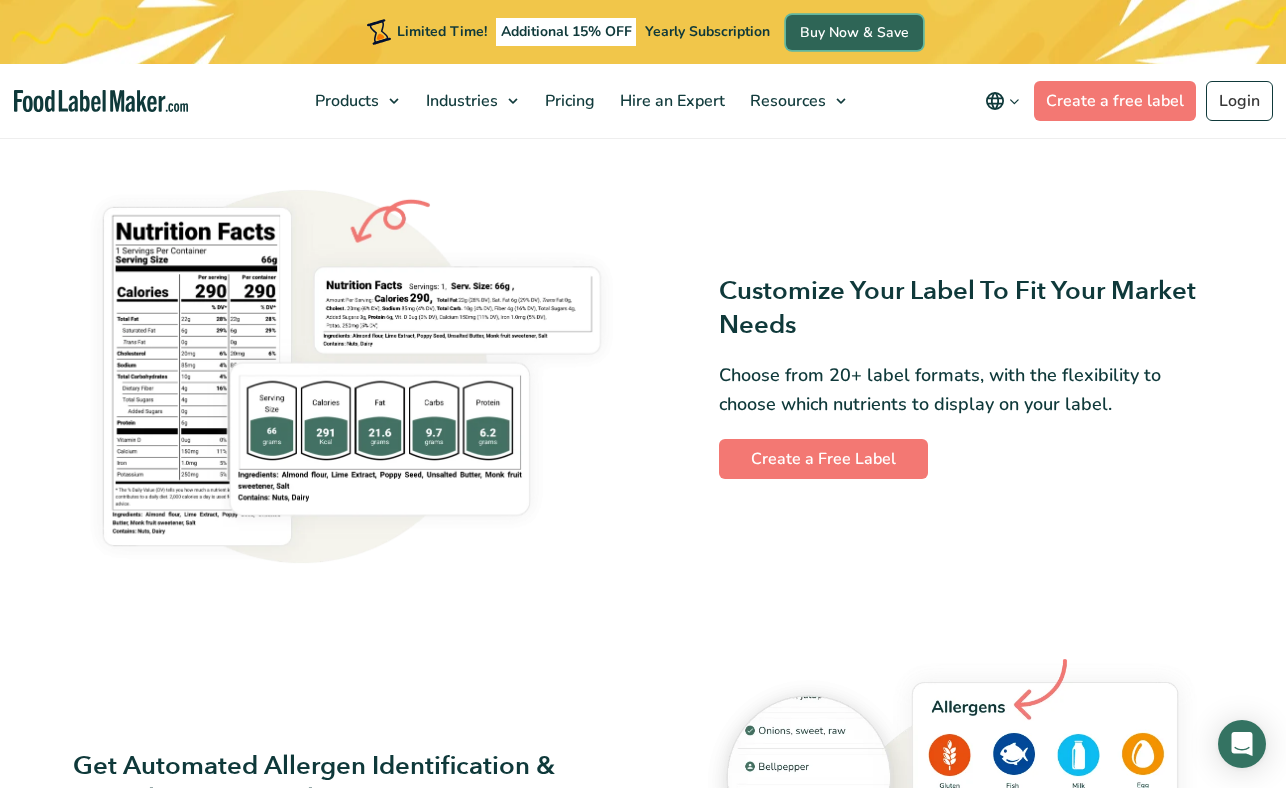 click on "Buy Now & Save" at bounding box center [854, 32] 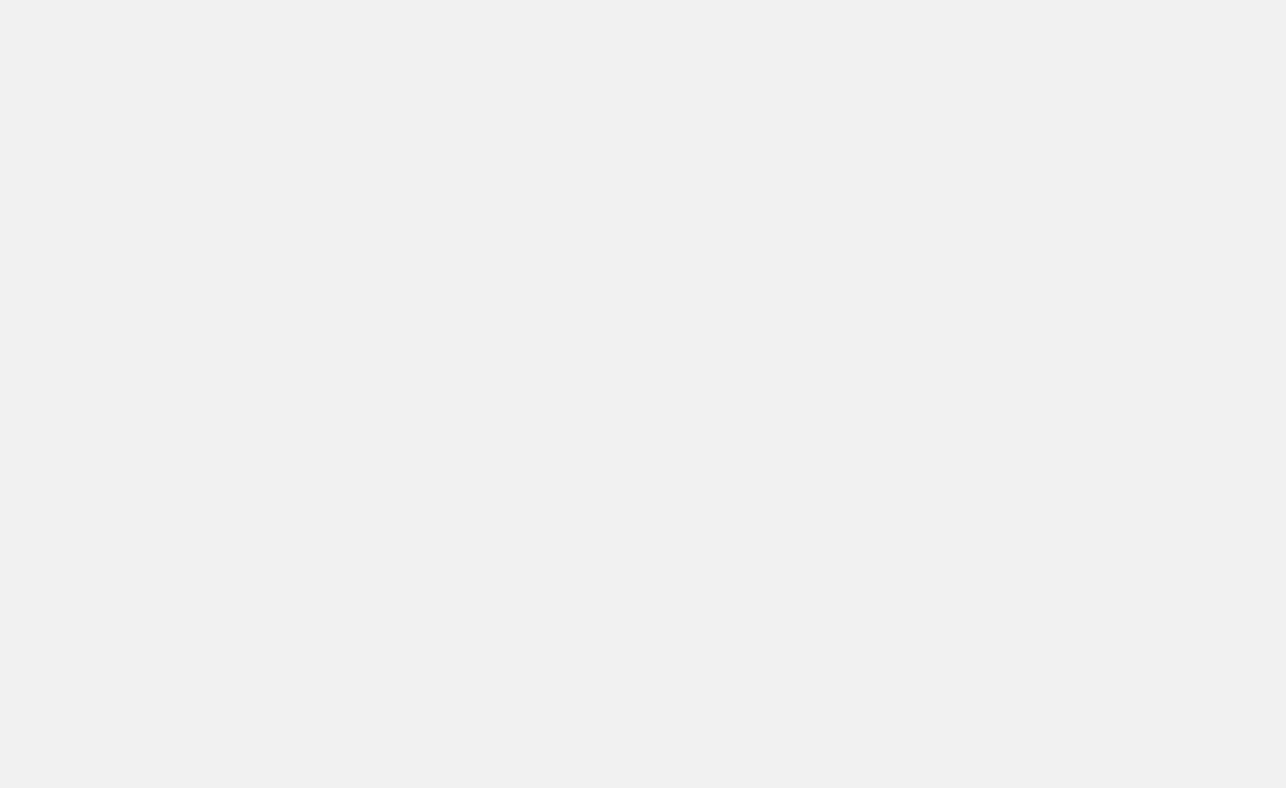 scroll, scrollTop: 0, scrollLeft: 0, axis: both 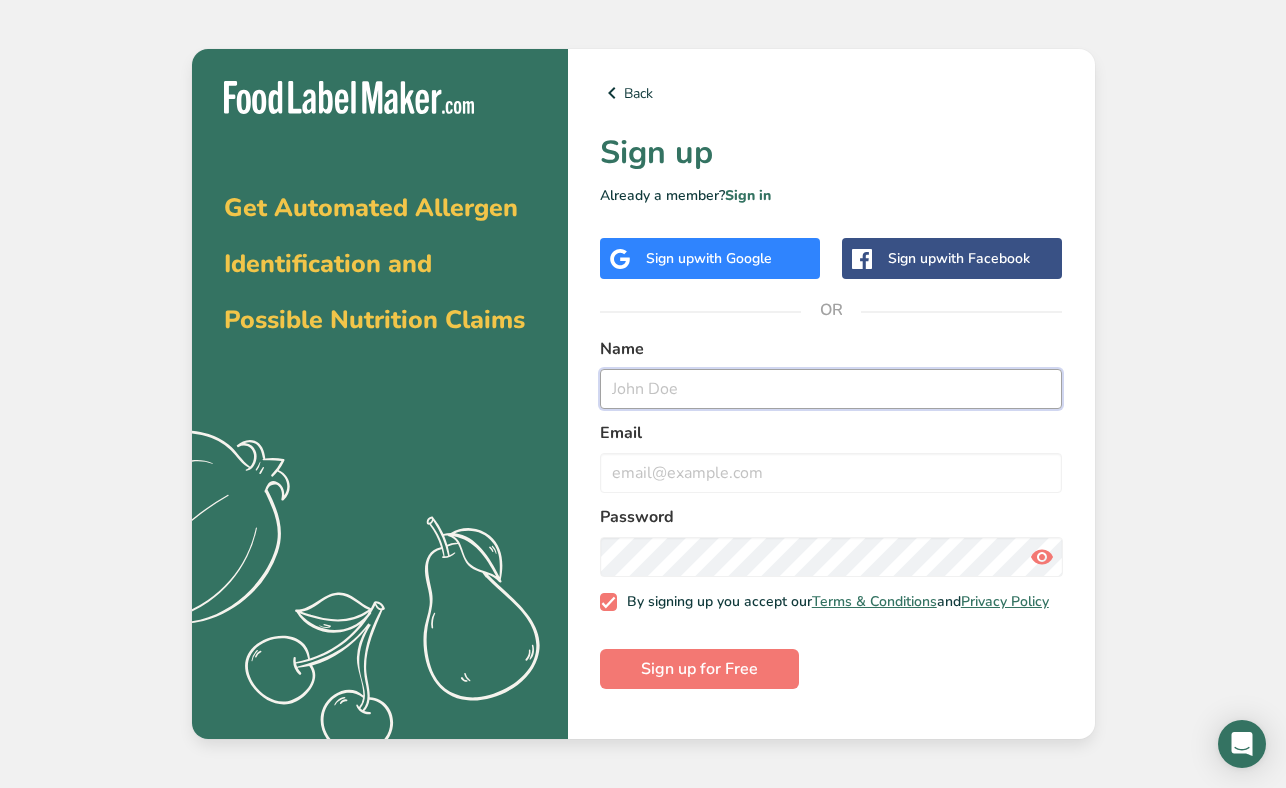 click at bounding box center (831, 389) 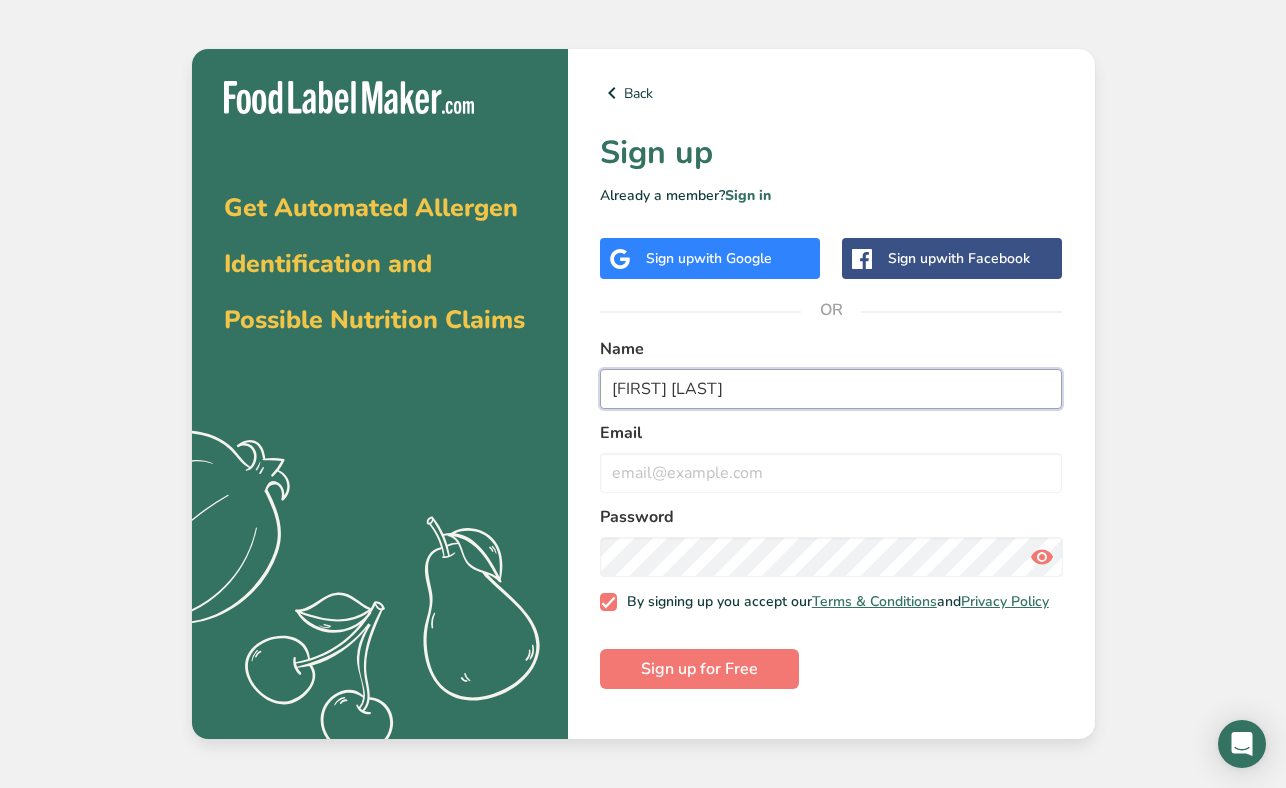 type on "RJ Singh" 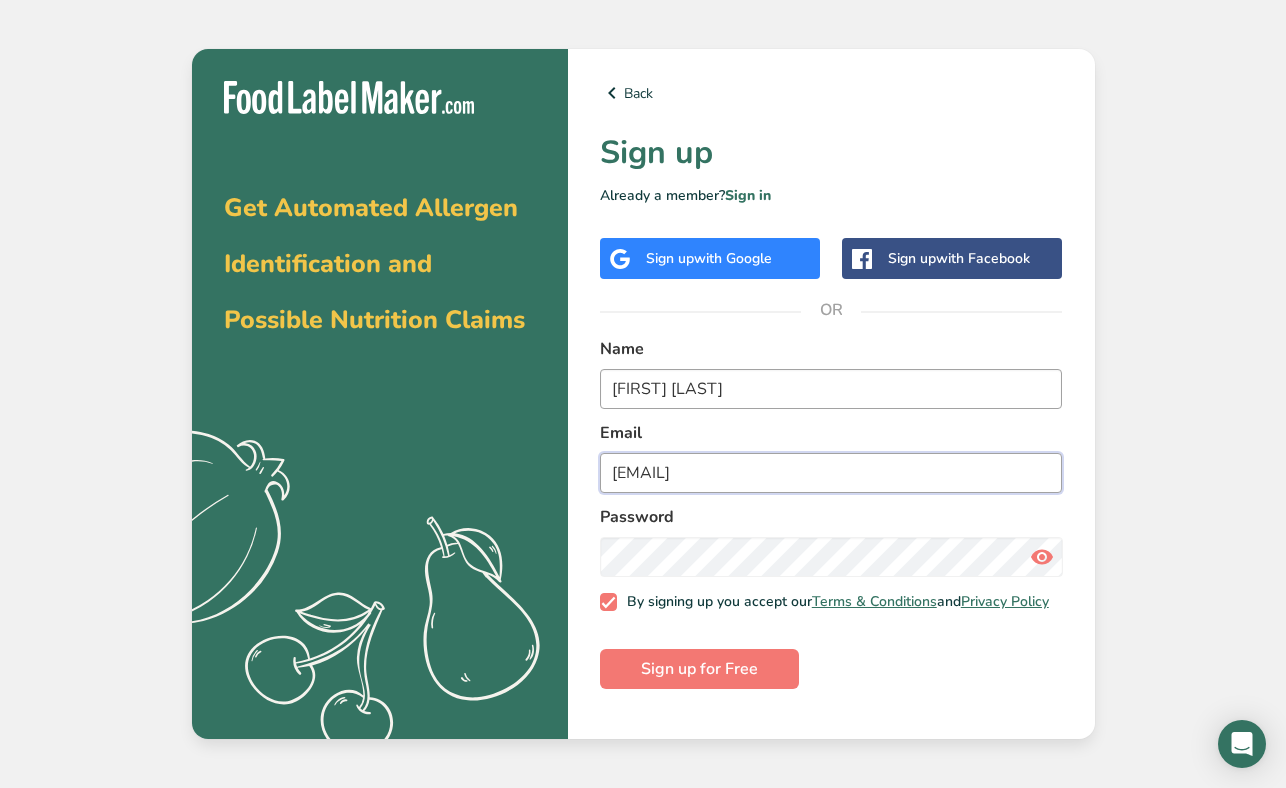 type on "rj@noci.farm" 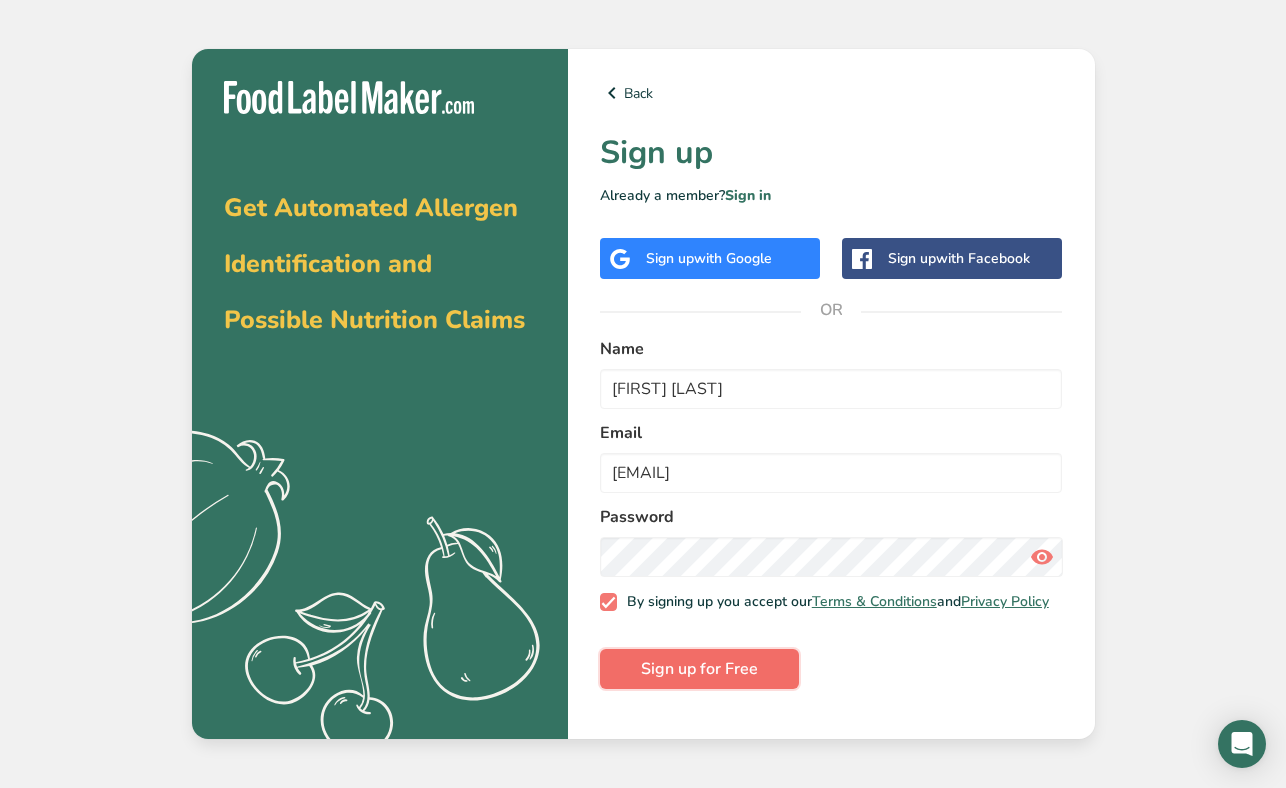 click on "Sign up for Free" at bounding box center (699, 669) 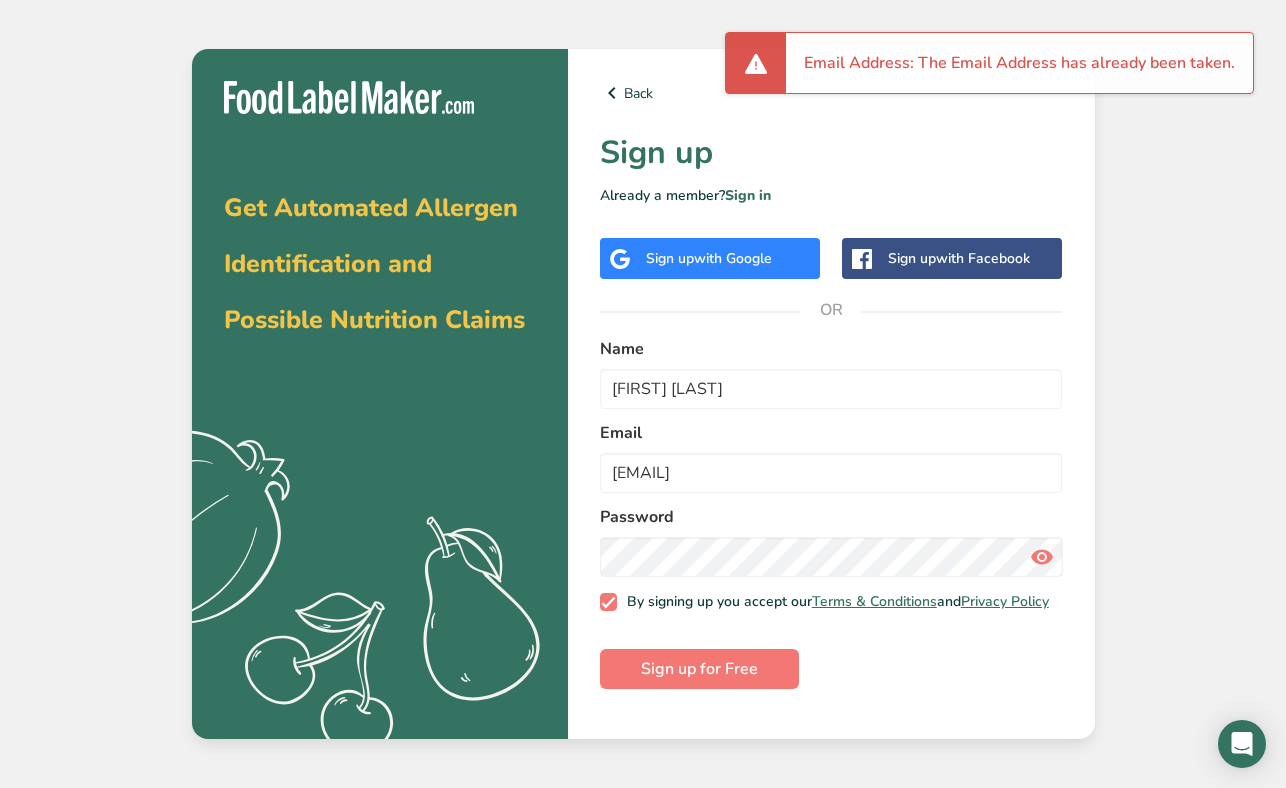 click on "with Google" at bounding box center (733, 258) 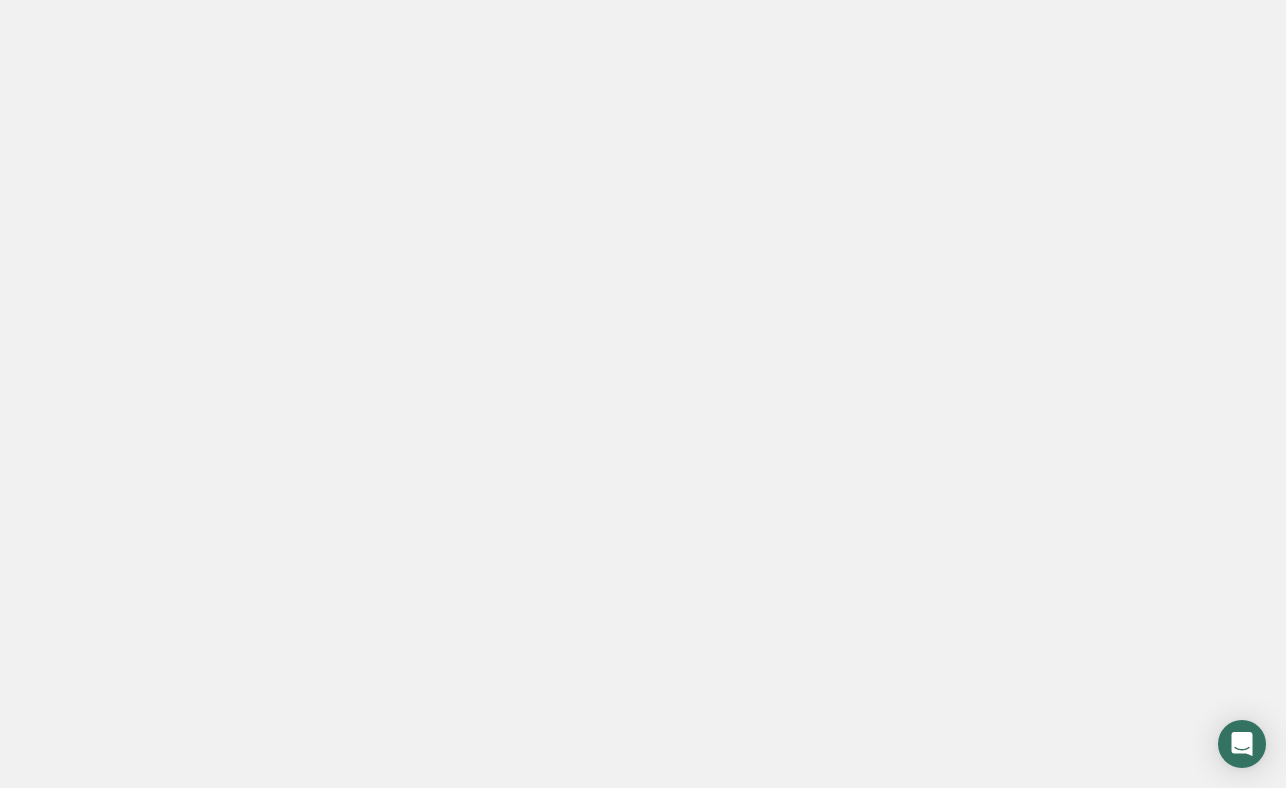 scroll, scrollTop: 0, scrollLeft: 0, axis: both 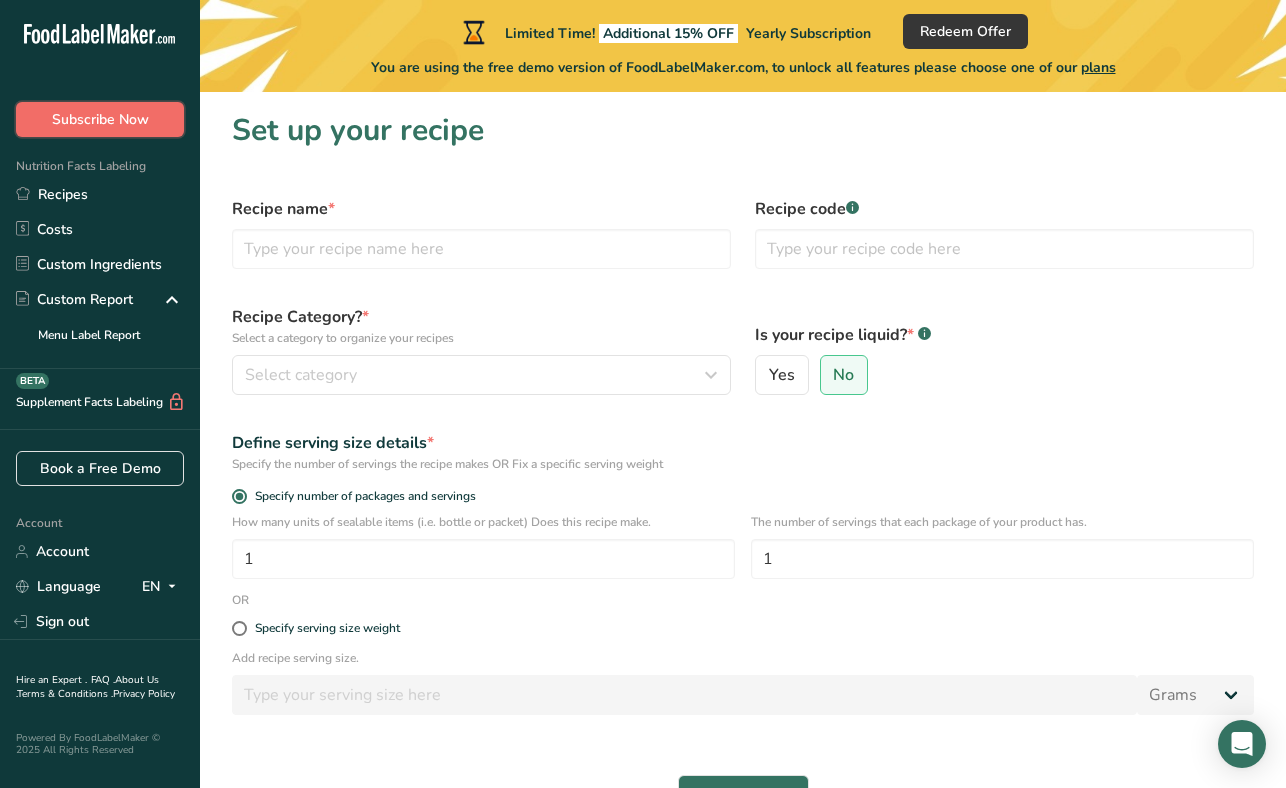click on "Subscribe Now" at bounding box center (100, 119) 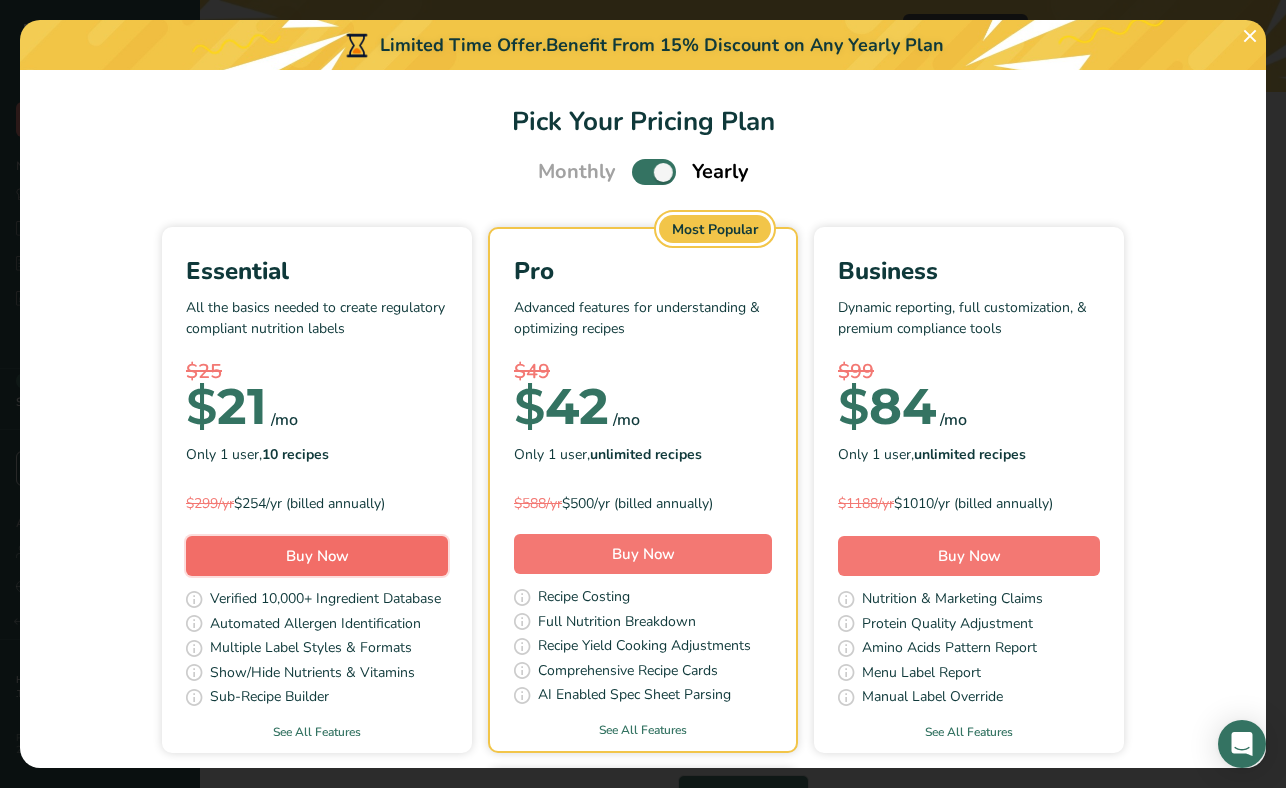 click on "Buy Now" at bounding box center (317, 556) 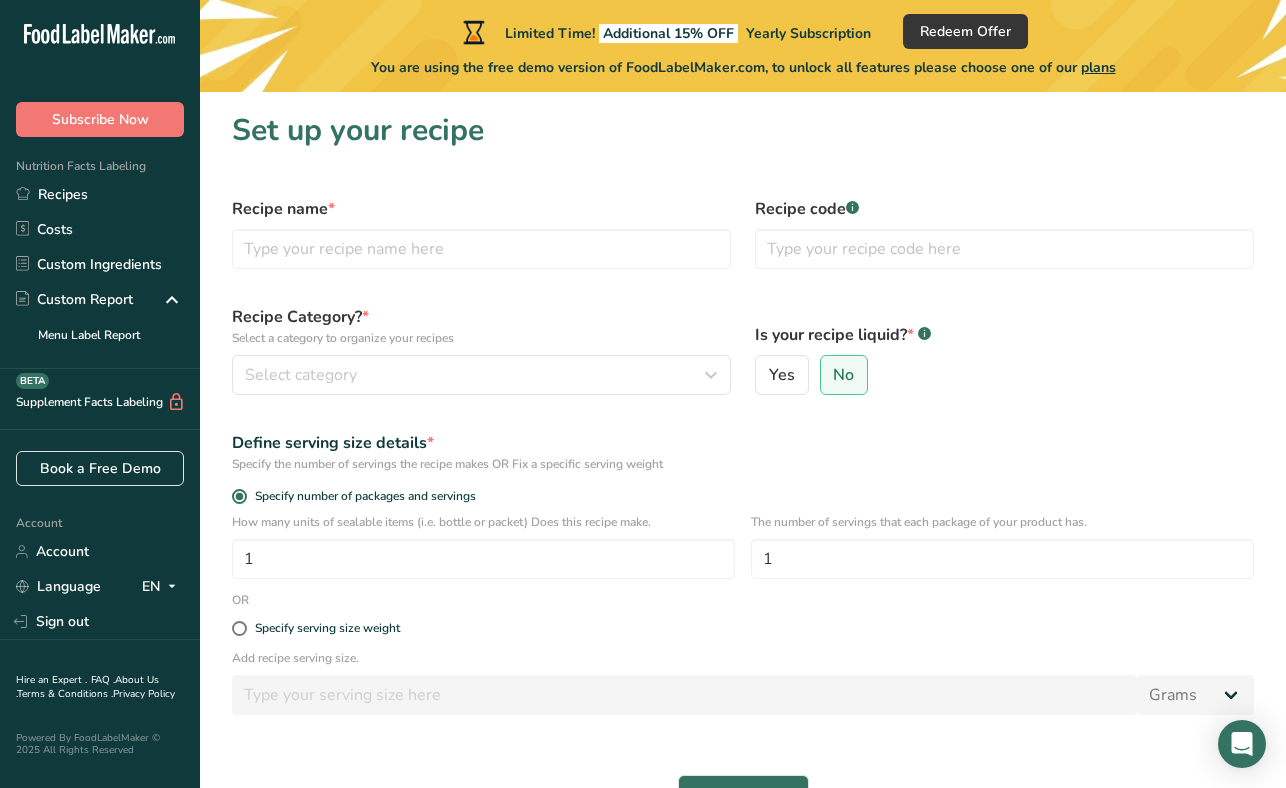 scroll, scrollTop: 0, scrollLeft: 0, axis: both 